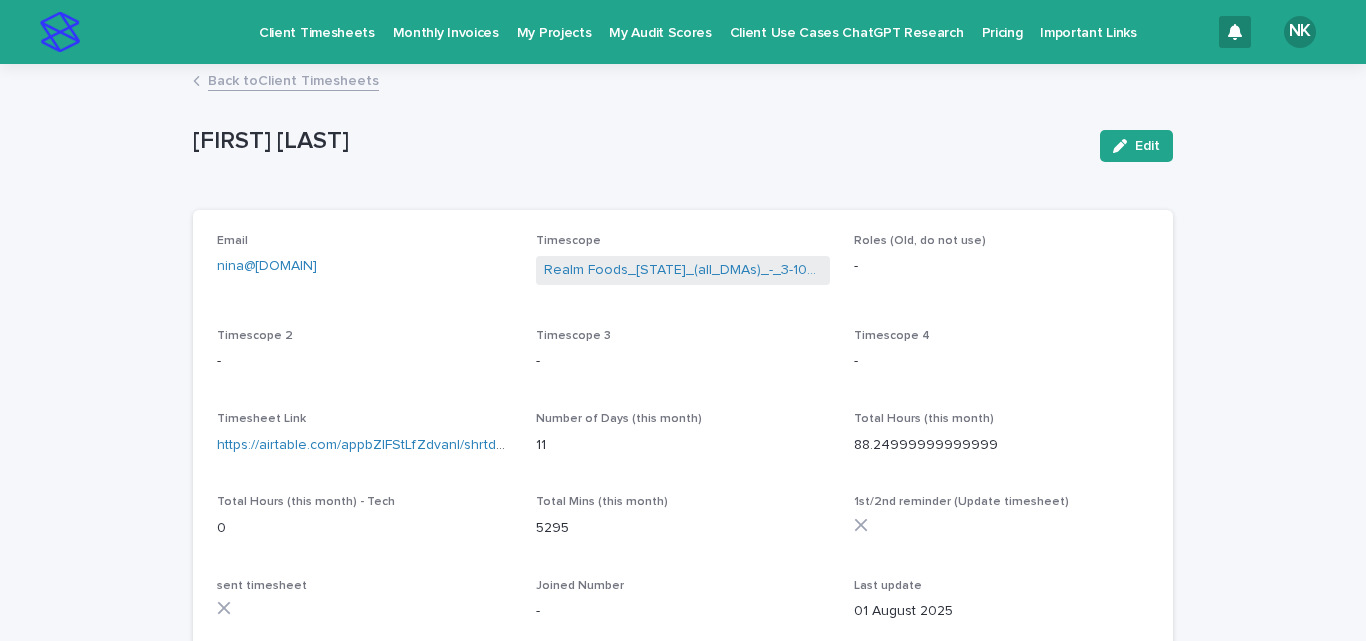 scroll, scrollTop: 0, scrollLeft: 0, axis: both 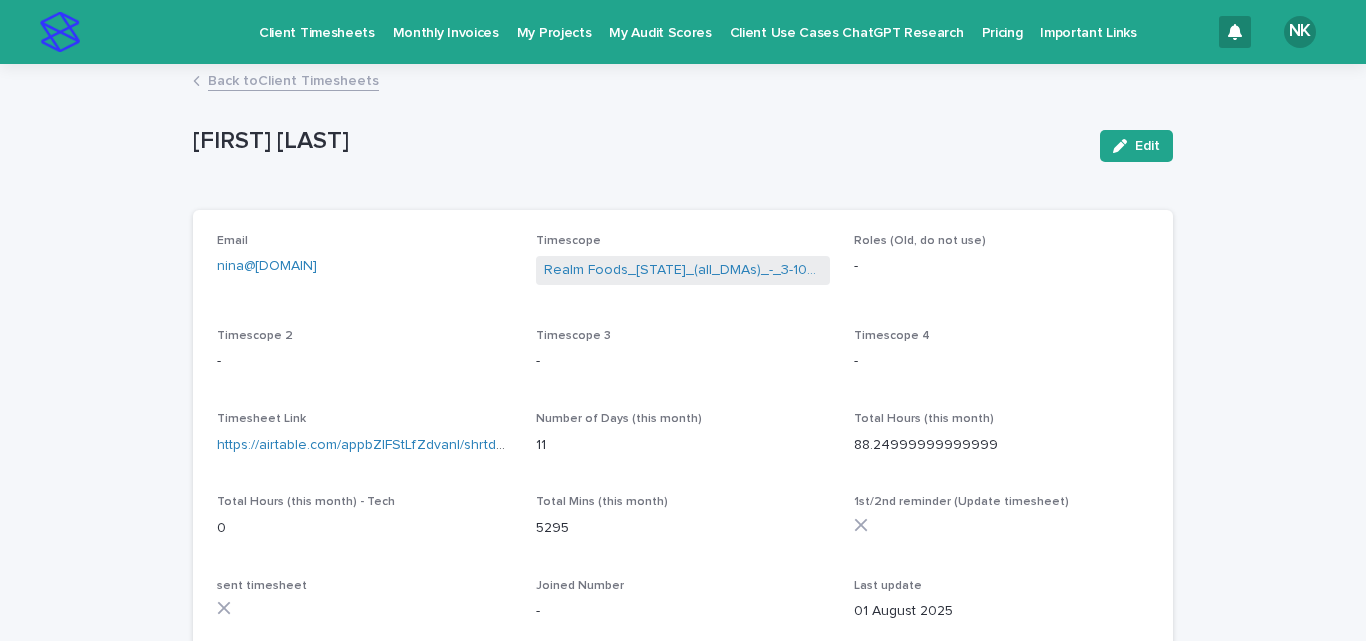 click on "Client Timesheets" at bounding box center (317, 21) 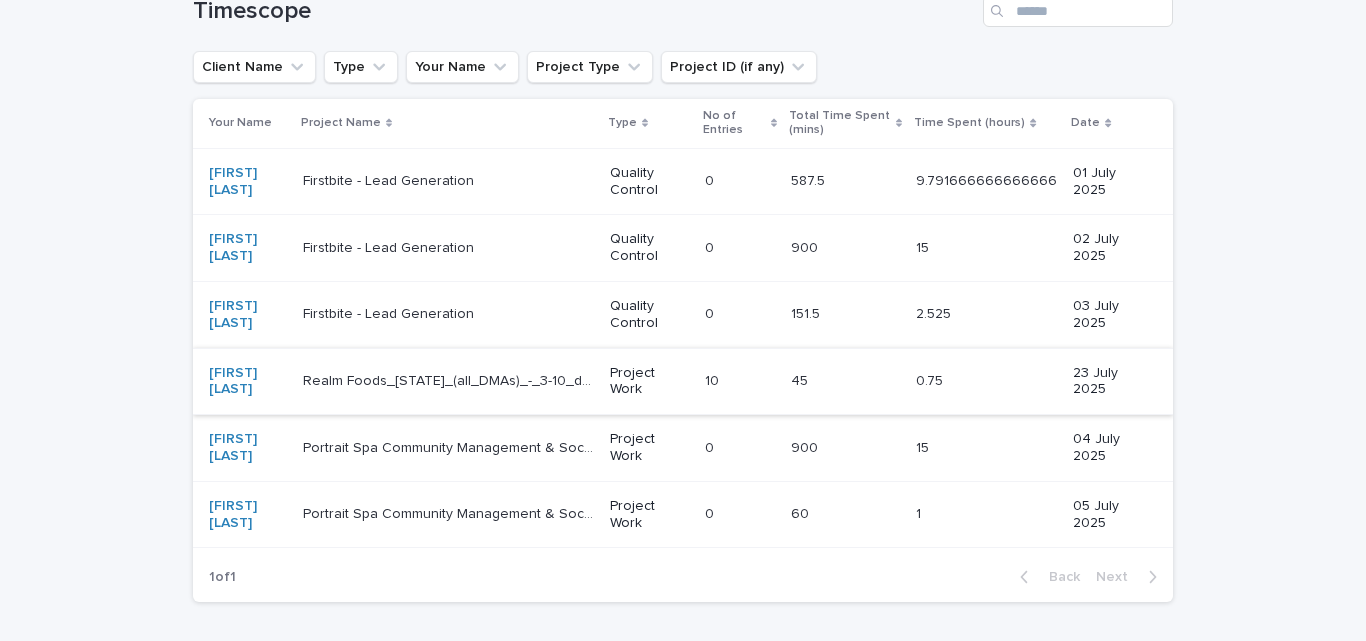 scroll, scrollTop: 0, scrollLeft: 0, axis: both 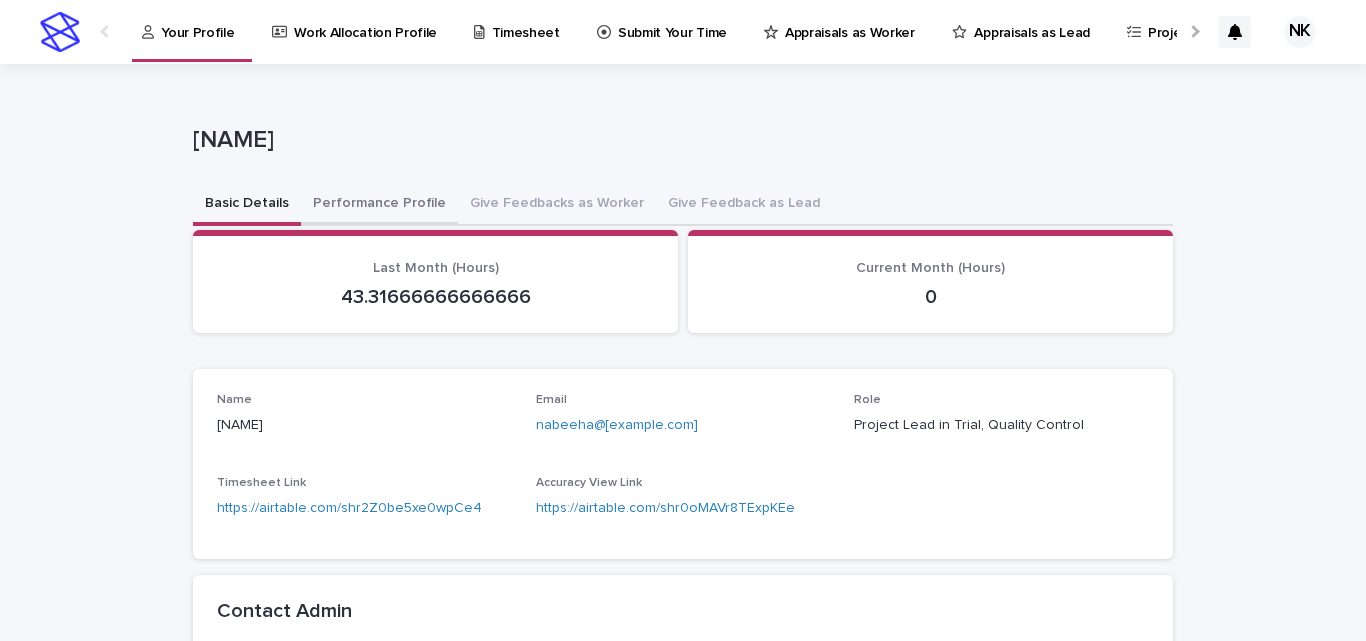 click on "Performance Profile" at bounding box center (379, 205) 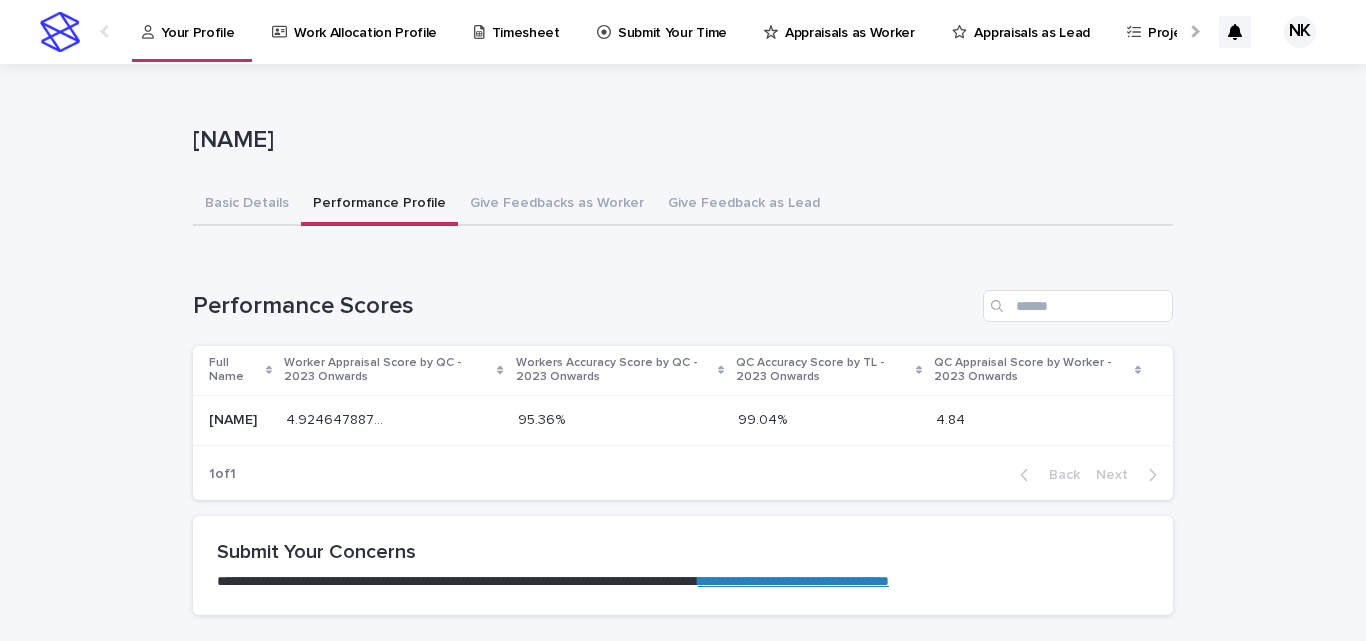 click on "Appraisals as Lead" at bounding box center [1031, 21] 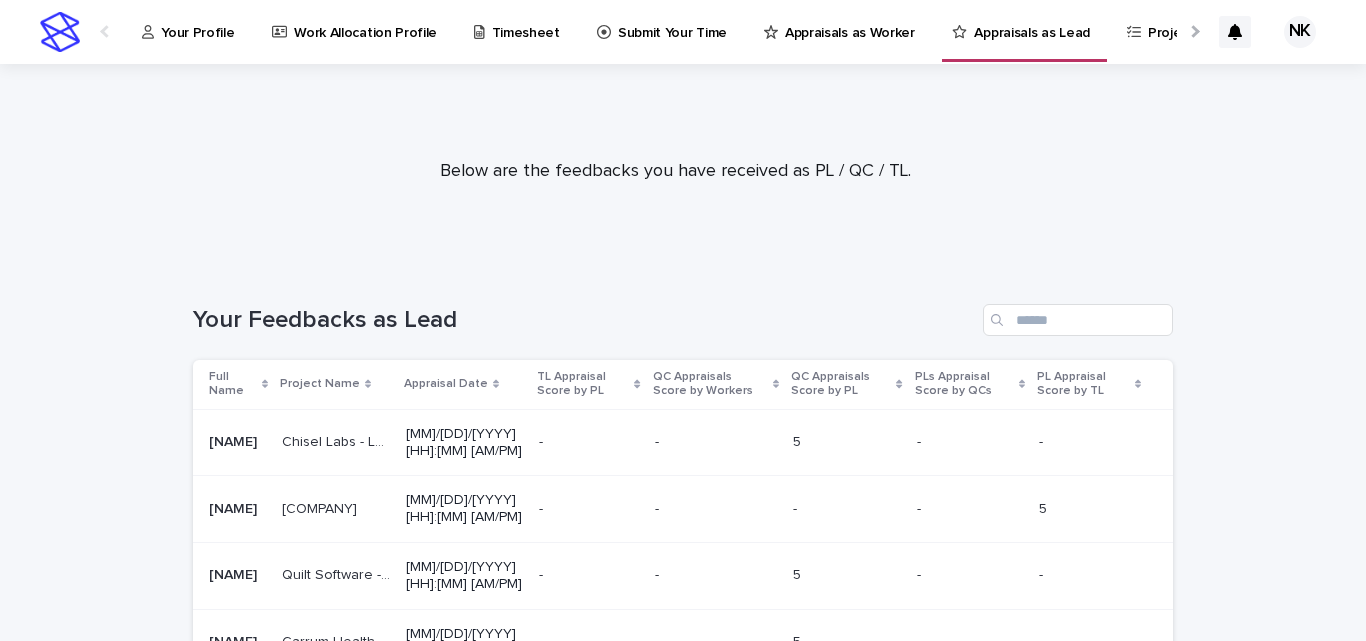 click on "Appraisal Date" at bounding box center [446, 384] 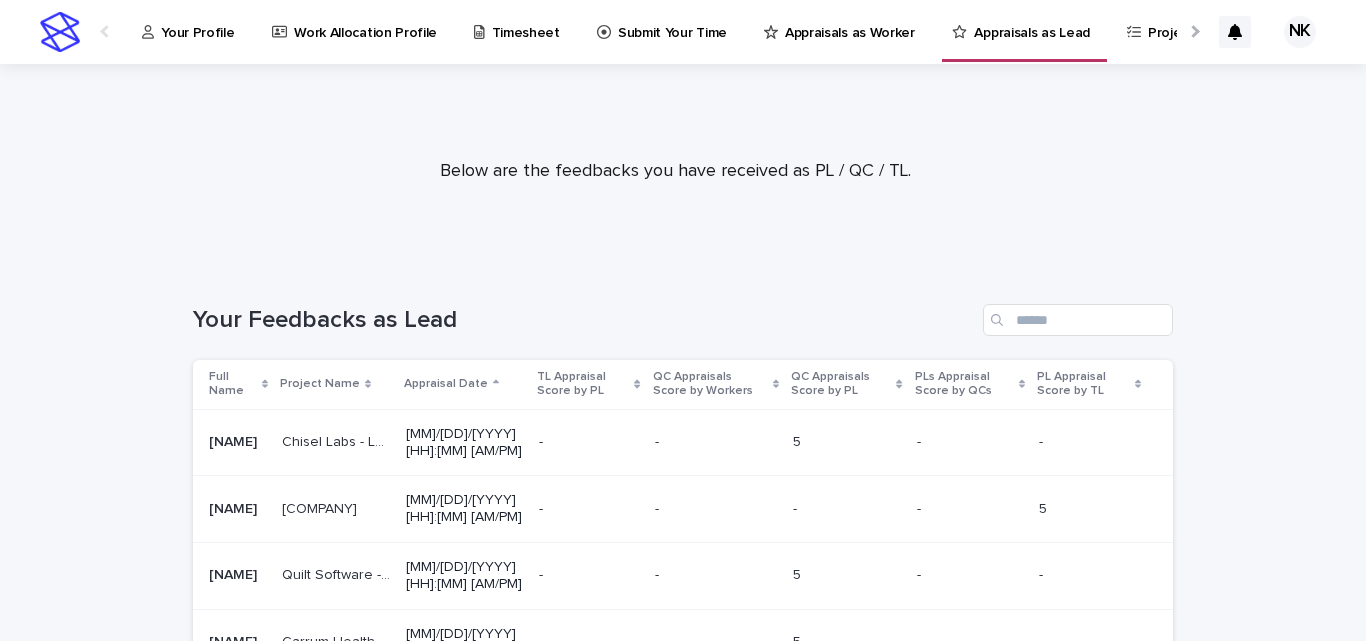 click on "Appraisal Date" at bounding box center [446, 384] 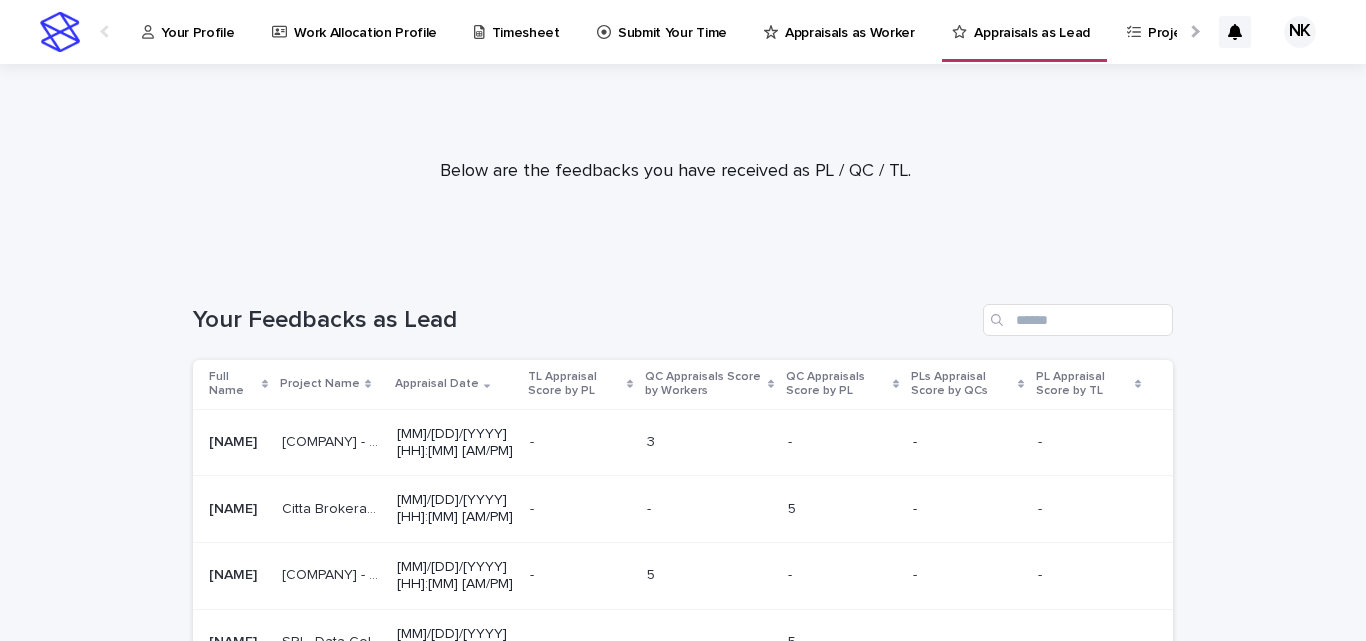 click on "Appraisals as Worker" at bounding box center (850, 21) 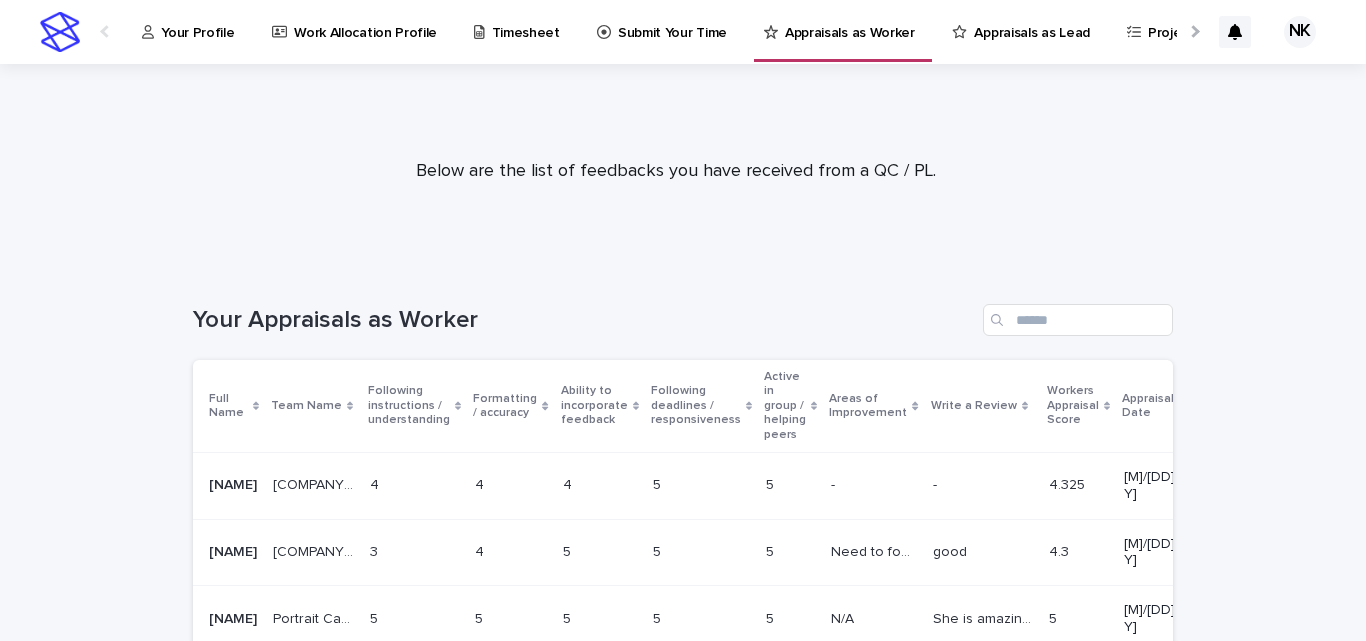 click on "She is amazing team member with good attention to detail" at bounding box center [985, 617] 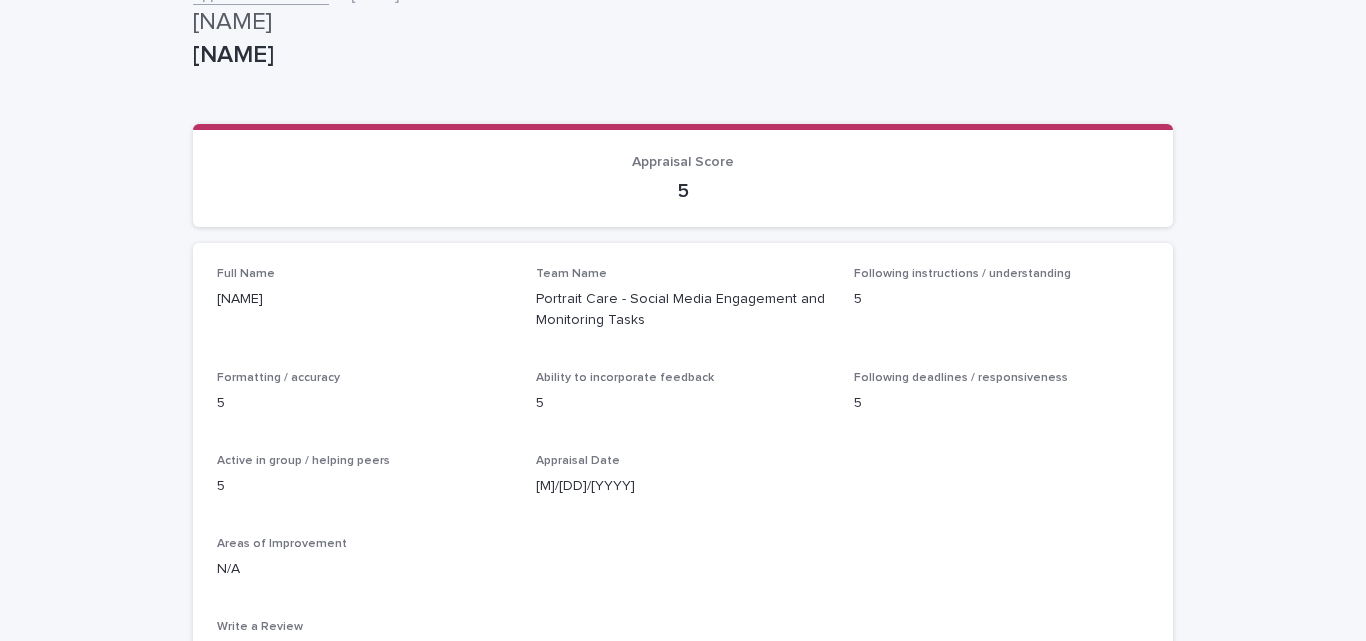 scroll, scrollTop: 0, scrollLeft: 0, axis: both 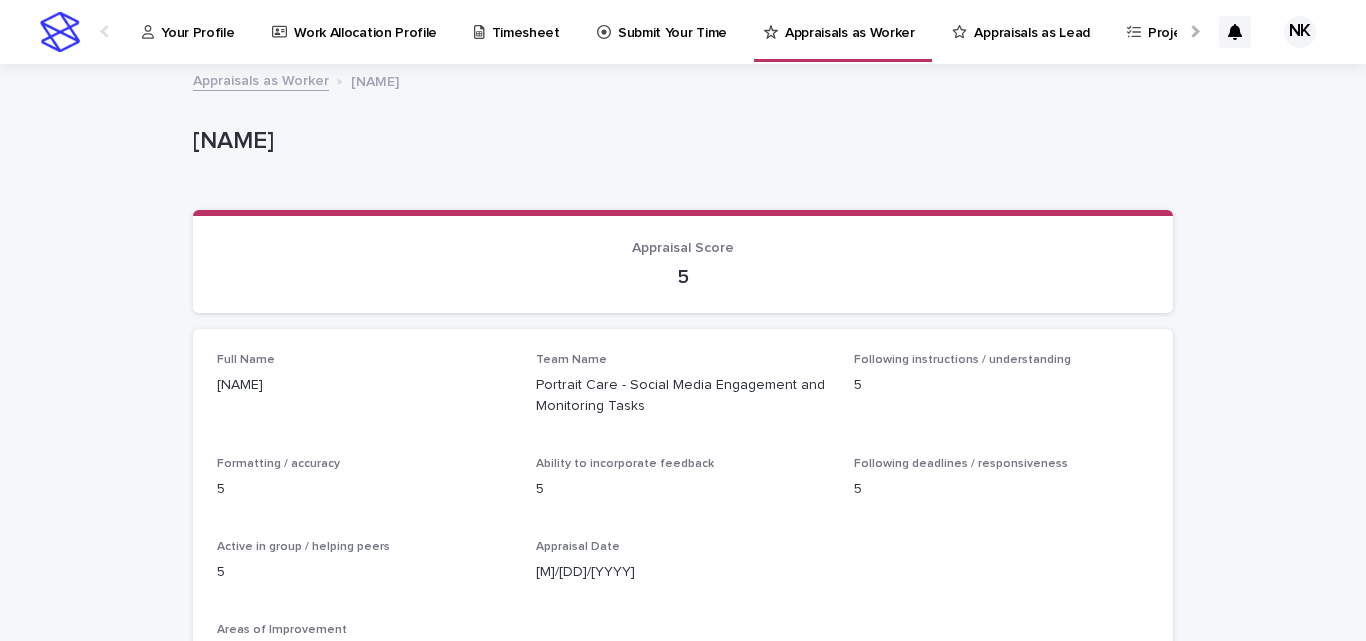 click on "Your Profile" at bounding box center [192, 21] 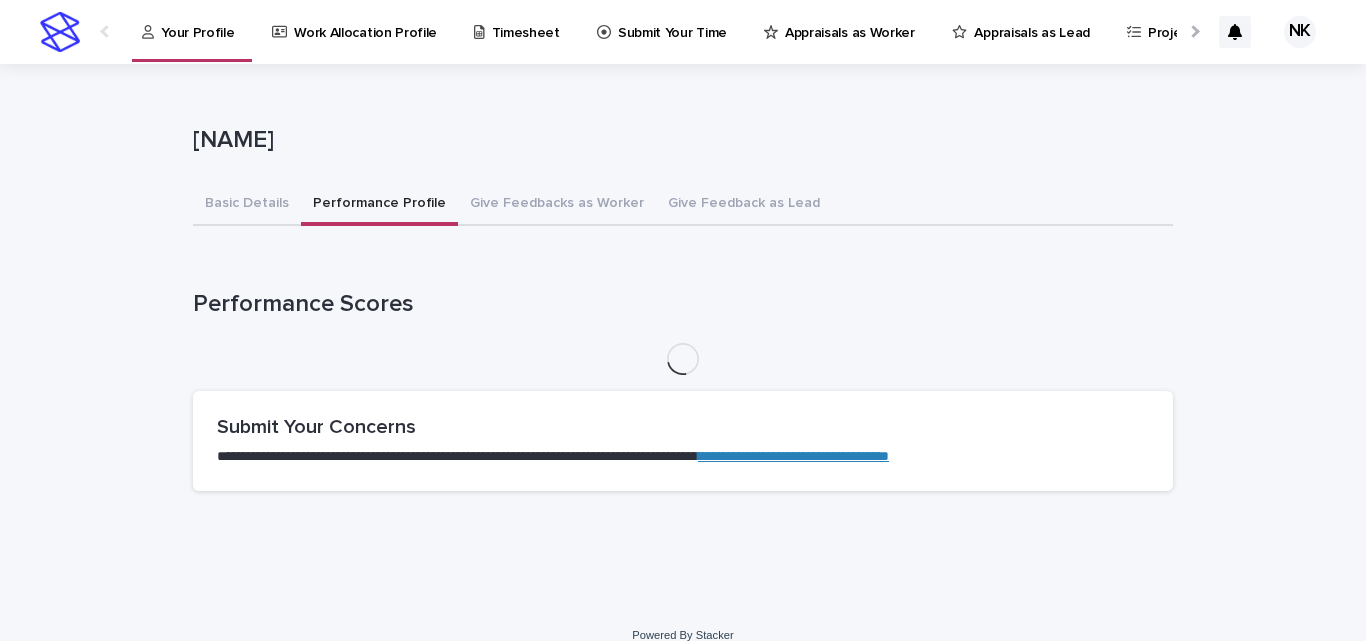 click on "Performance Profile" at bounding box center (379, 205) 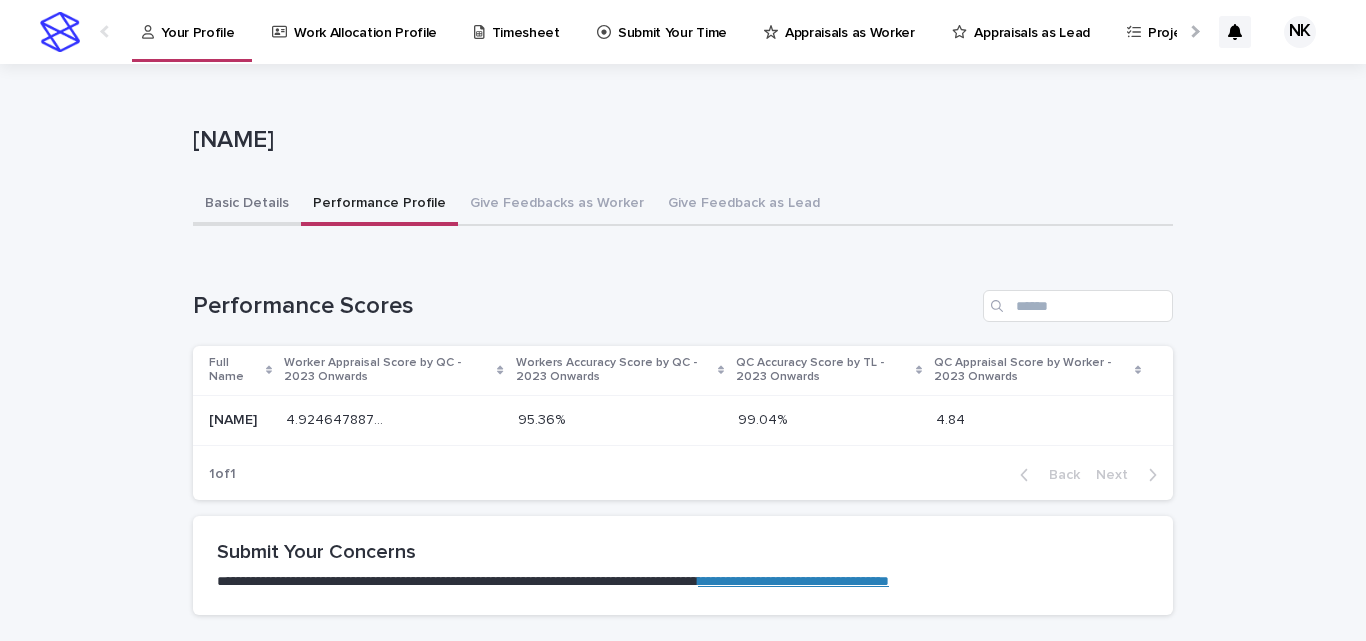 click on "Basic Details" at bounding box center (247, 205) 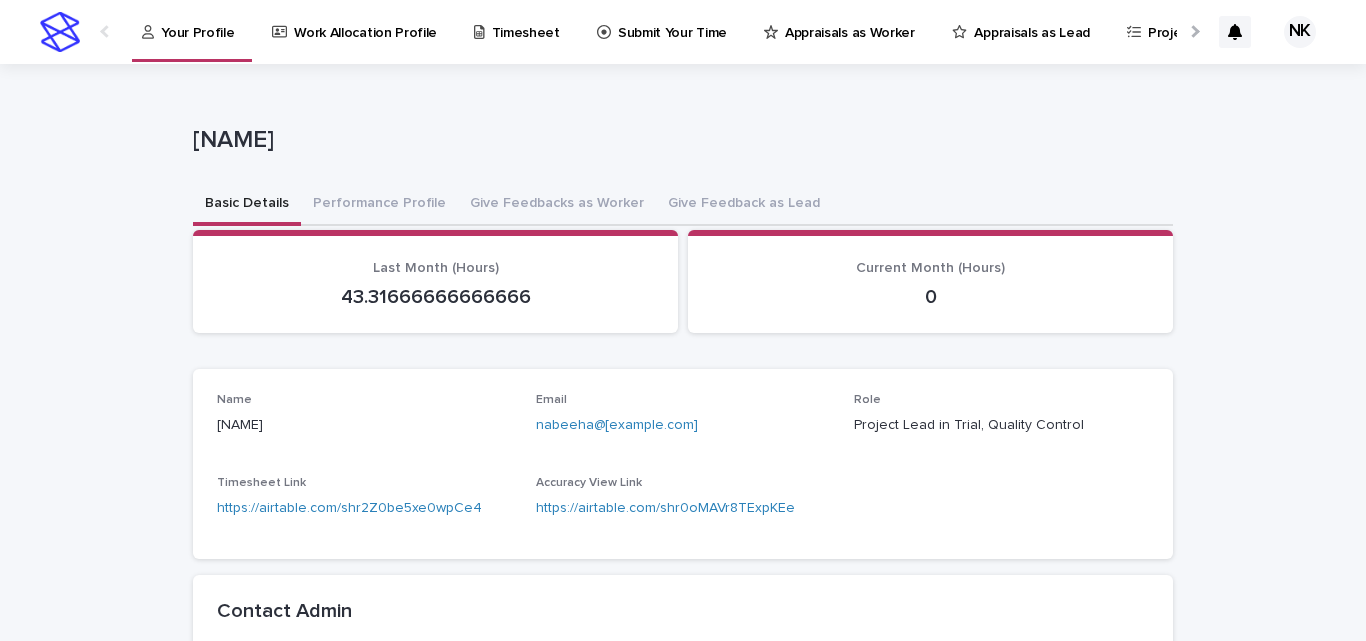 click on "Timesheet" at bounding box center (526, 21) 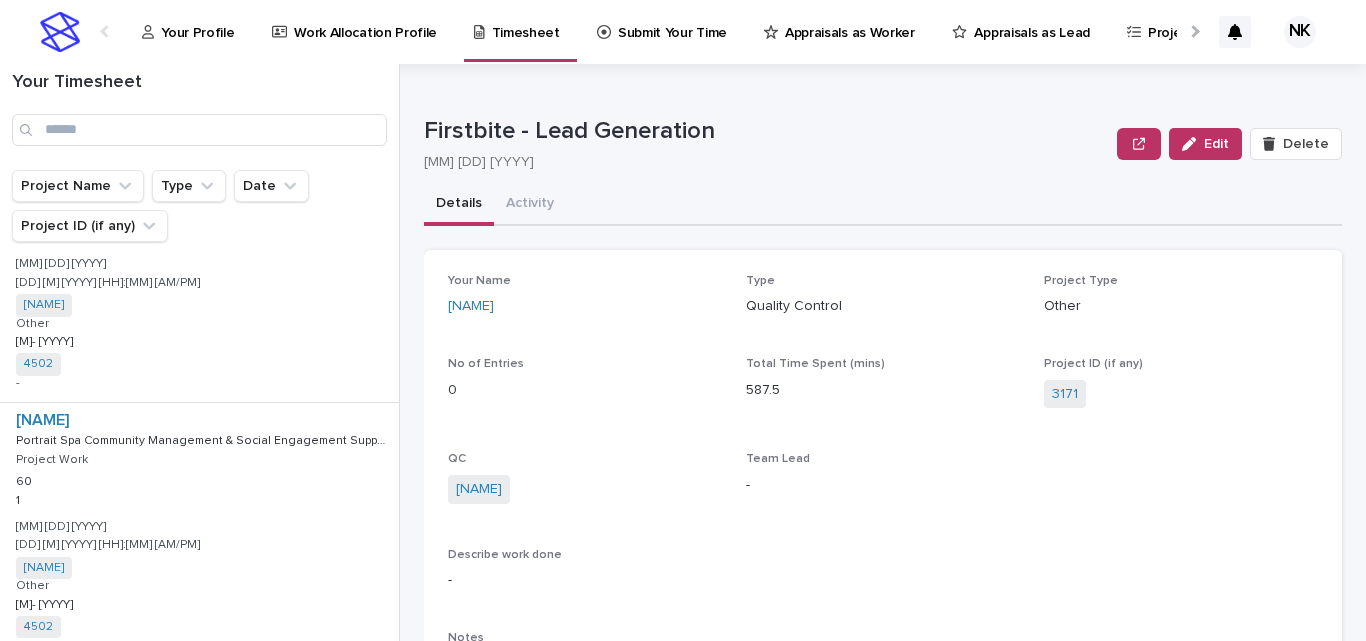 scroll, scrollTop: 1045, scrollLeft: 0, axis: vertical 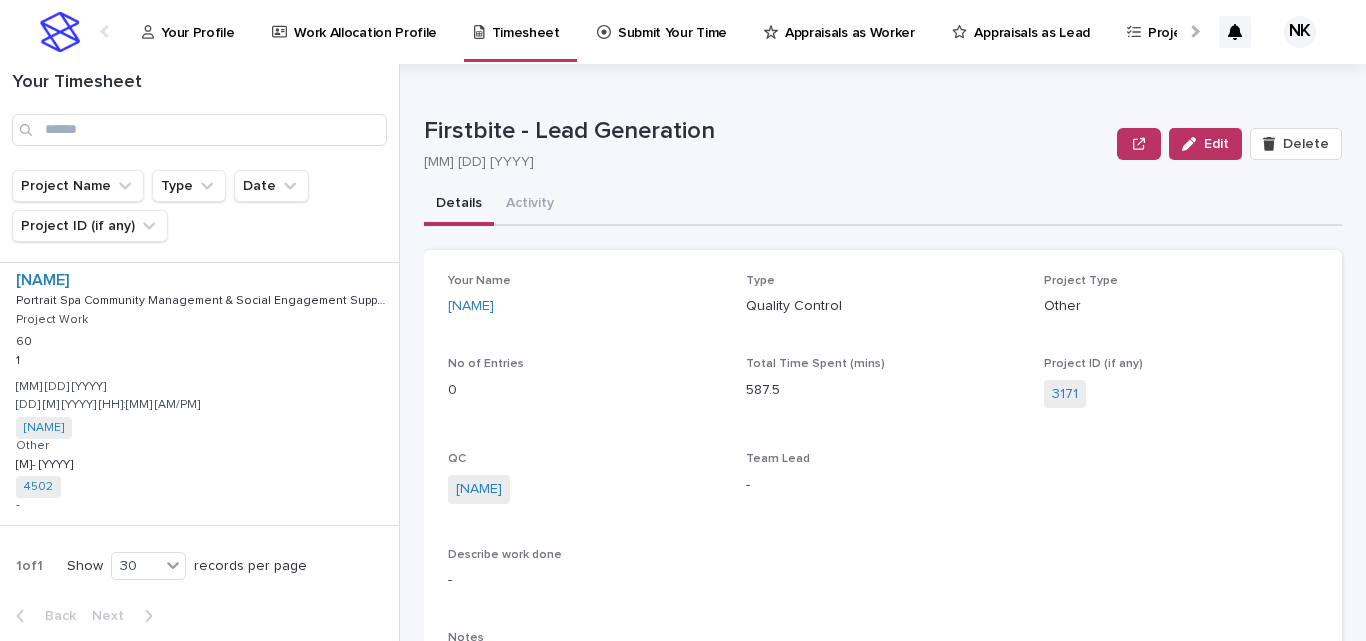 click on "Your Profile" at bounding box center (197, 21) 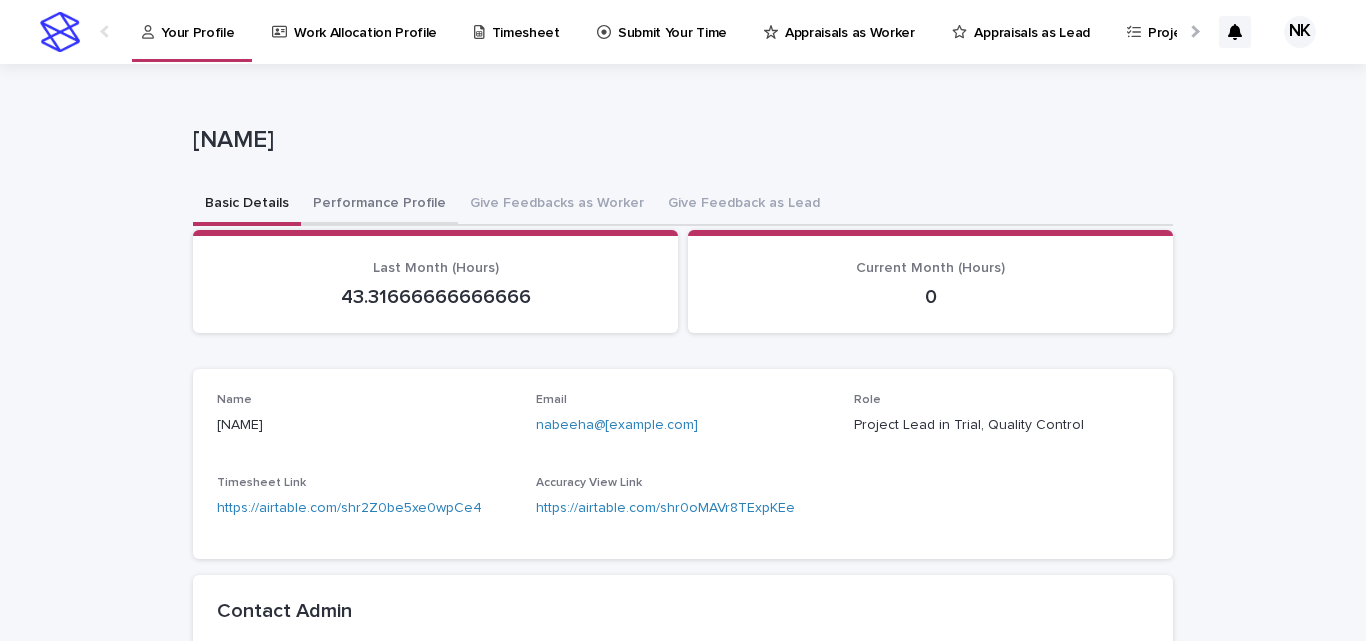 click on "Performance Profile" at bounding box center [379, 205] 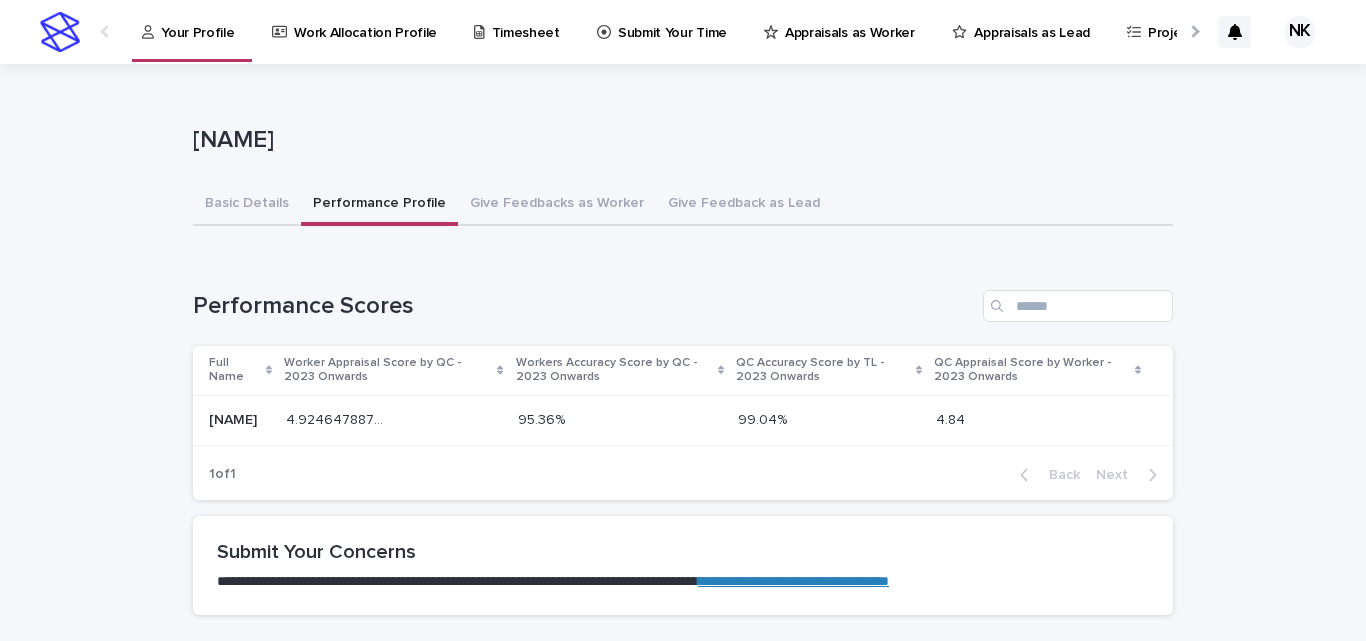 click on "95.36%" at bounding box center (543, 418) 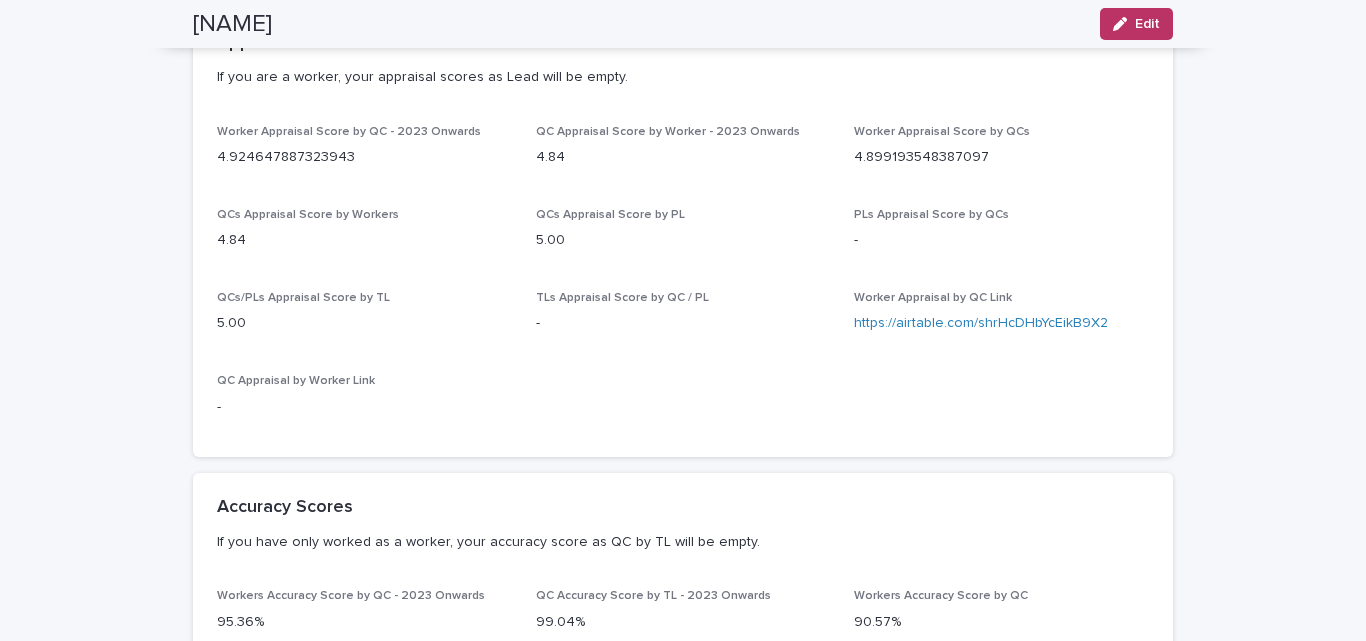 scroll, scrollTop: 200, scrollLeft: 0, axis: vertical 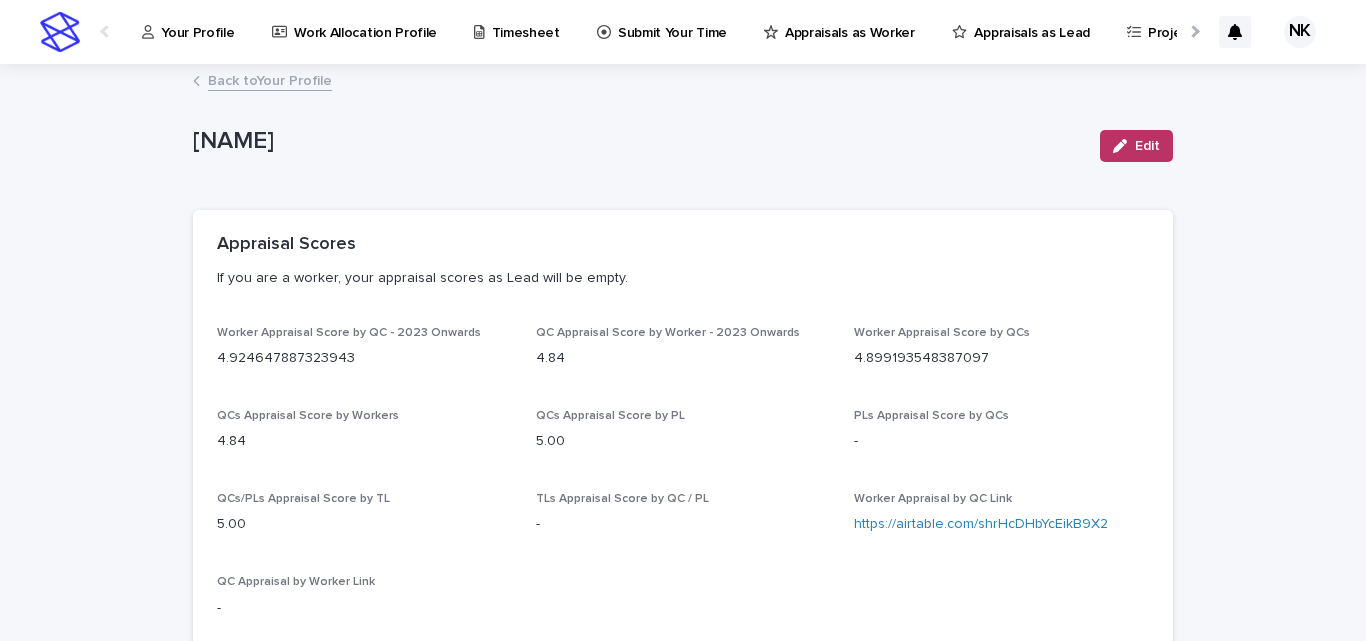 click on "Your Profile" at bounding box center (197, 21) 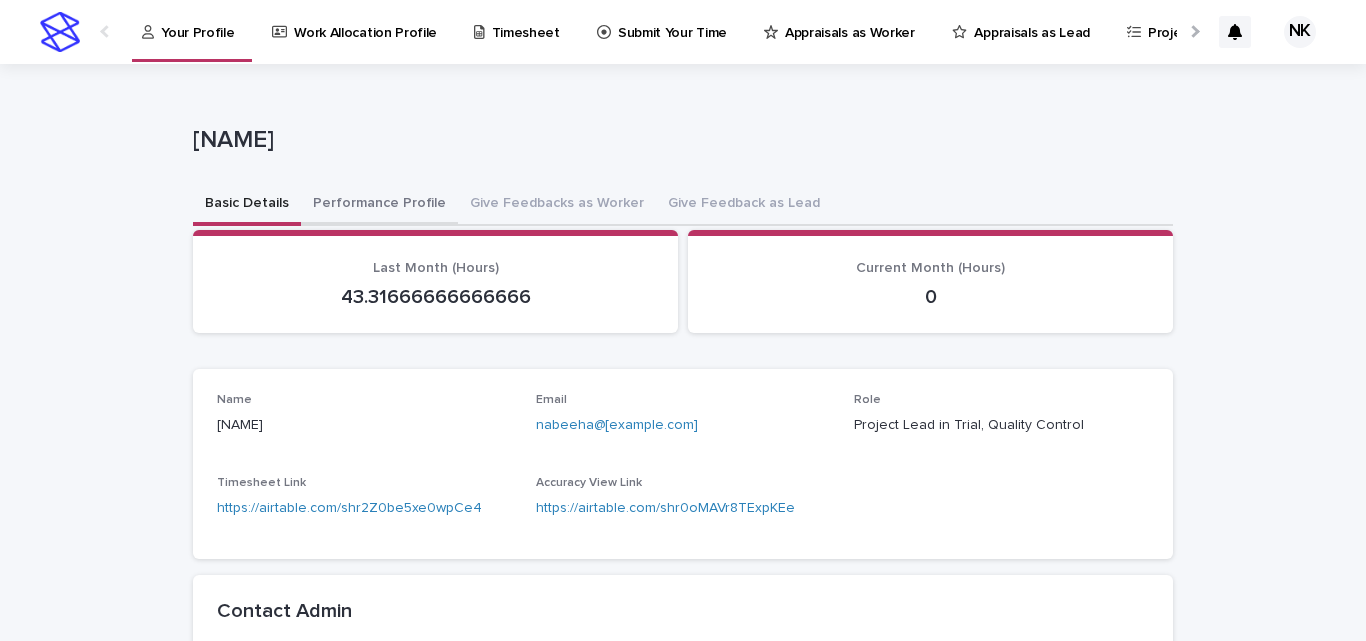 click on "Performance Profile" at bounding box center [379, 205] 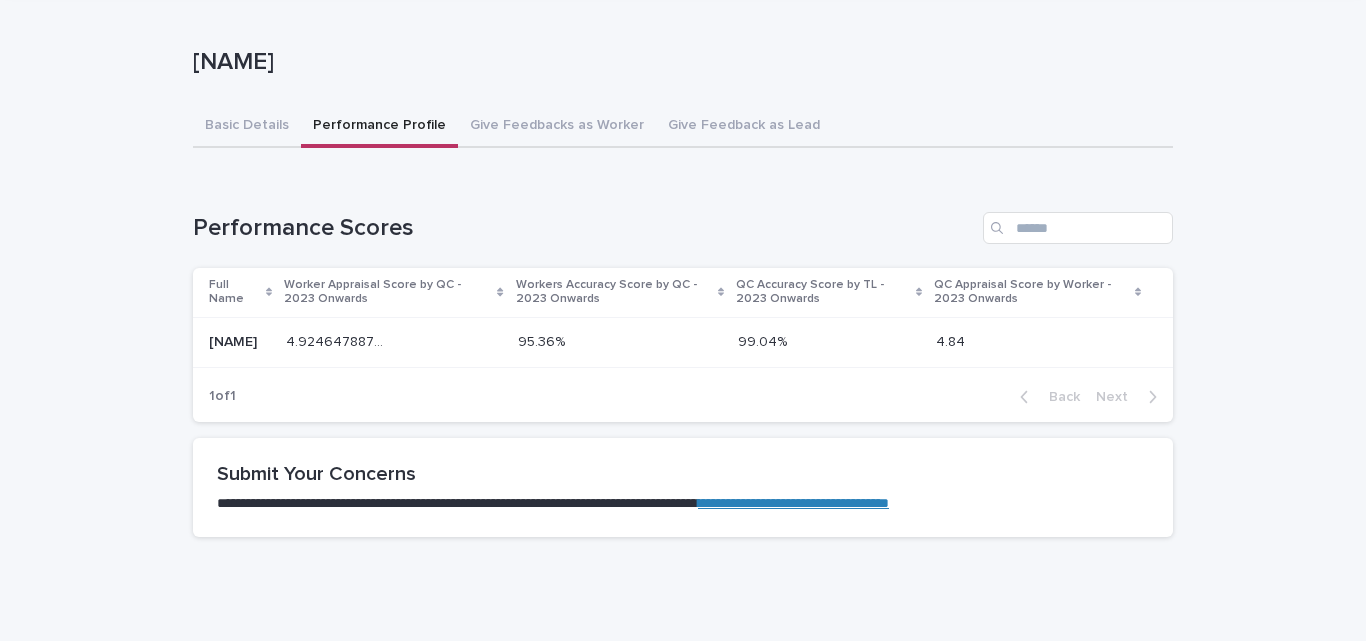 scroll, scrollTop: 147, scrollLeft: 0, axis: vertical 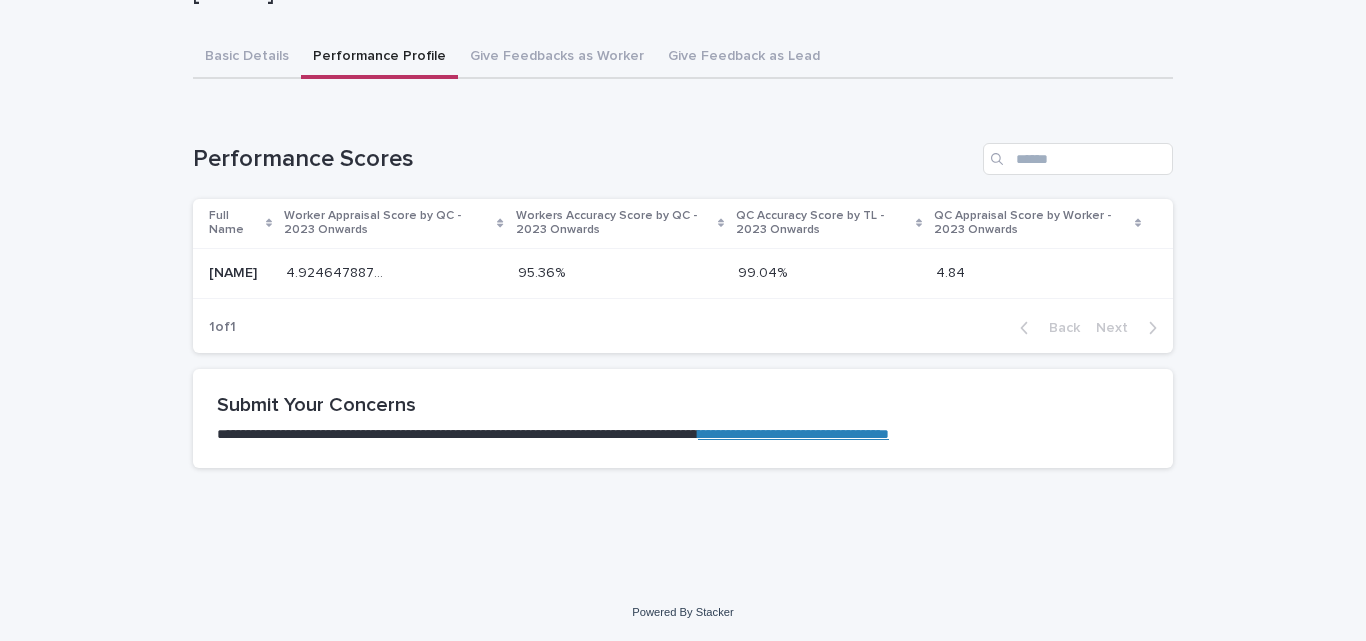click on "[NAME]" at bounding box center (683, -3) 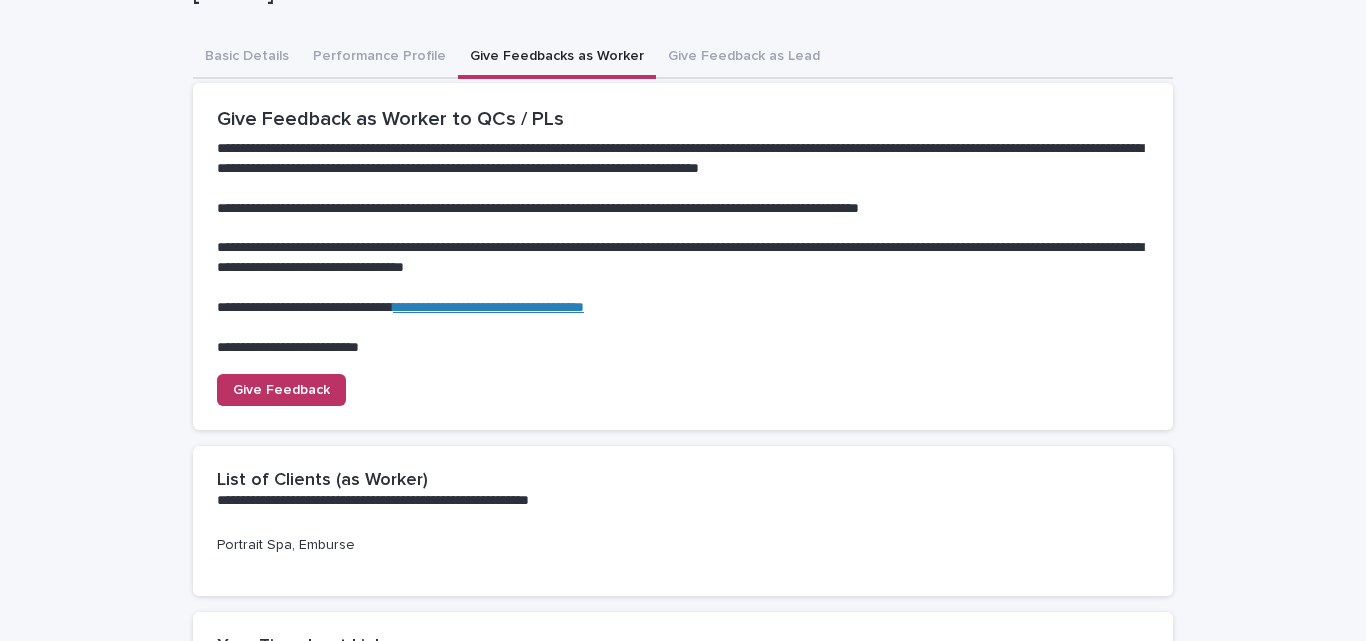 click on "**********" at bounding box center (683, 499) 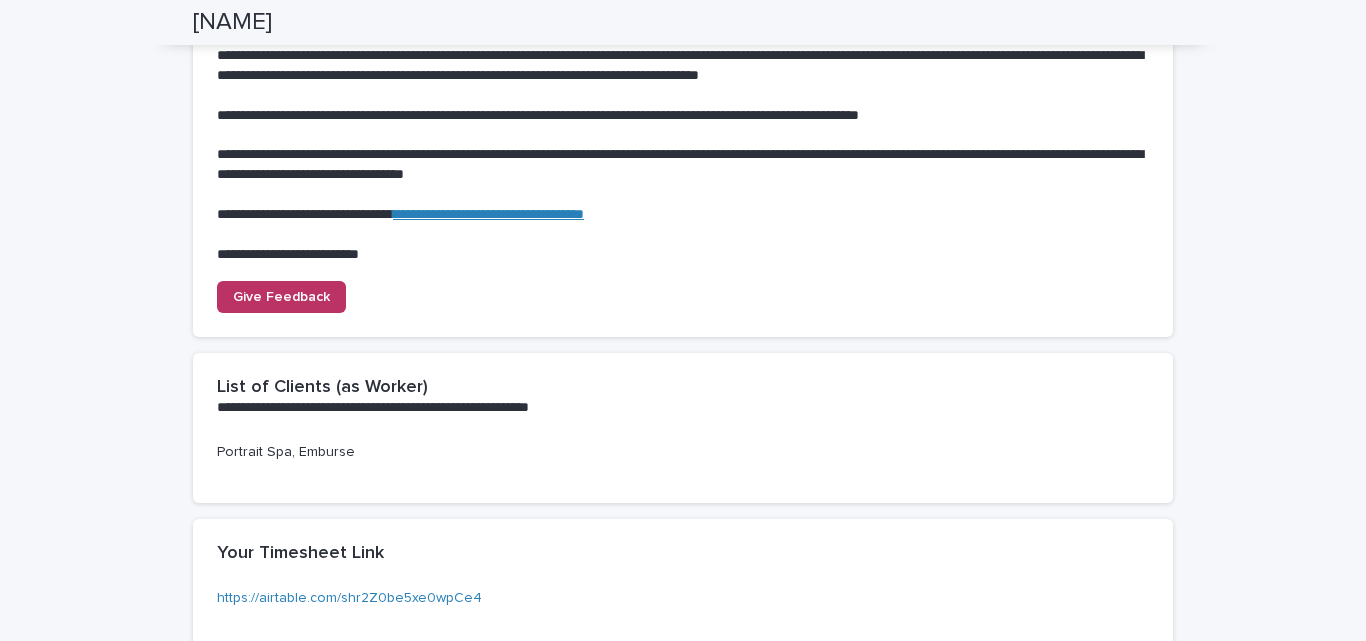 scroll, scrollTop: 0, scrollLeft: 0, axis: both 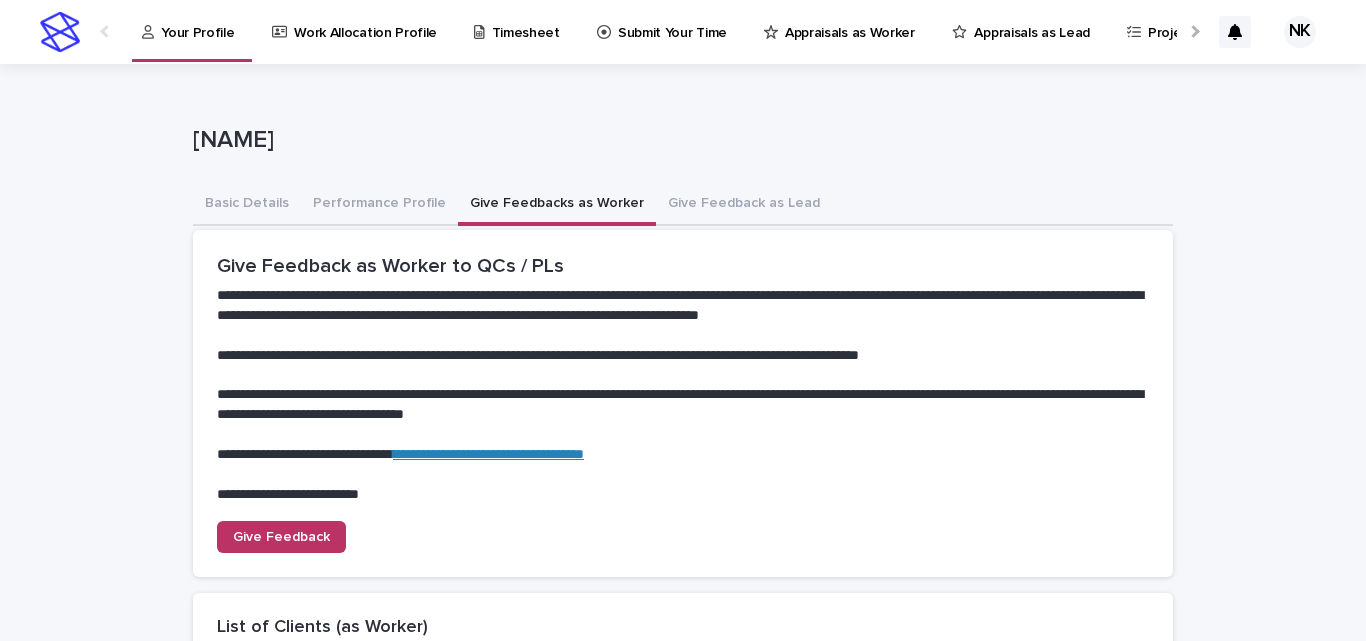 click on "Your Profile" at bounding box center (192, 29) 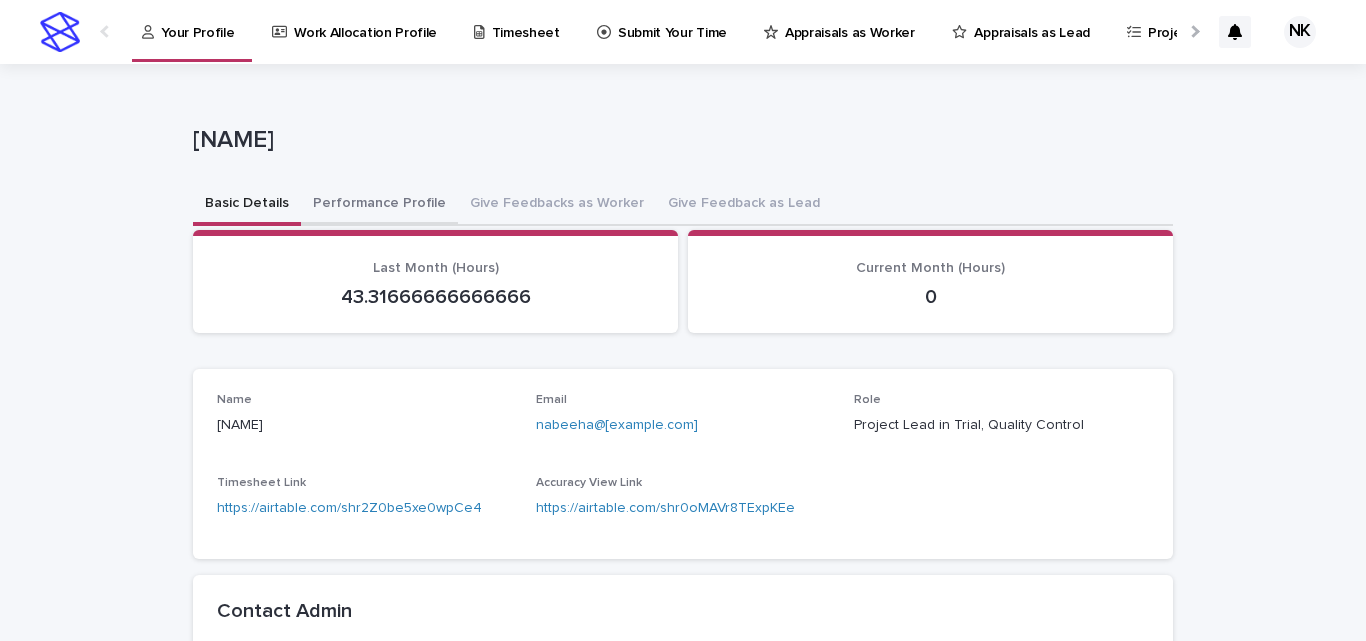 click on "Performance Profile" at bounding box center [379, 205] 